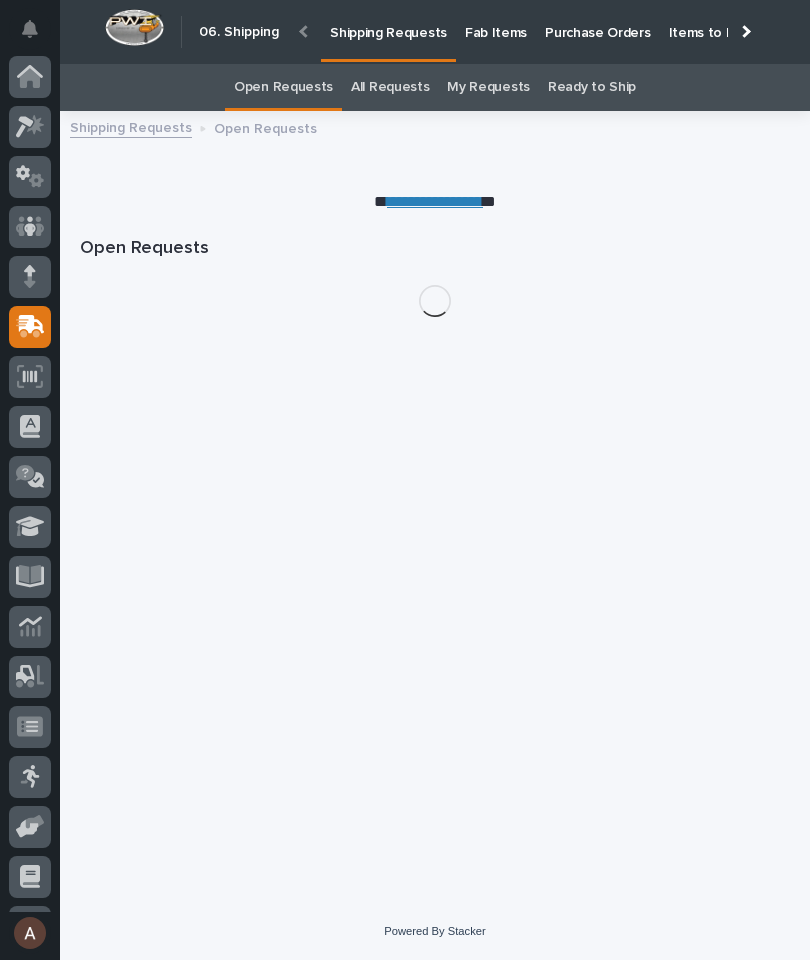 scroll, scrollTop: 0, scrollLeft: 0, axis: both 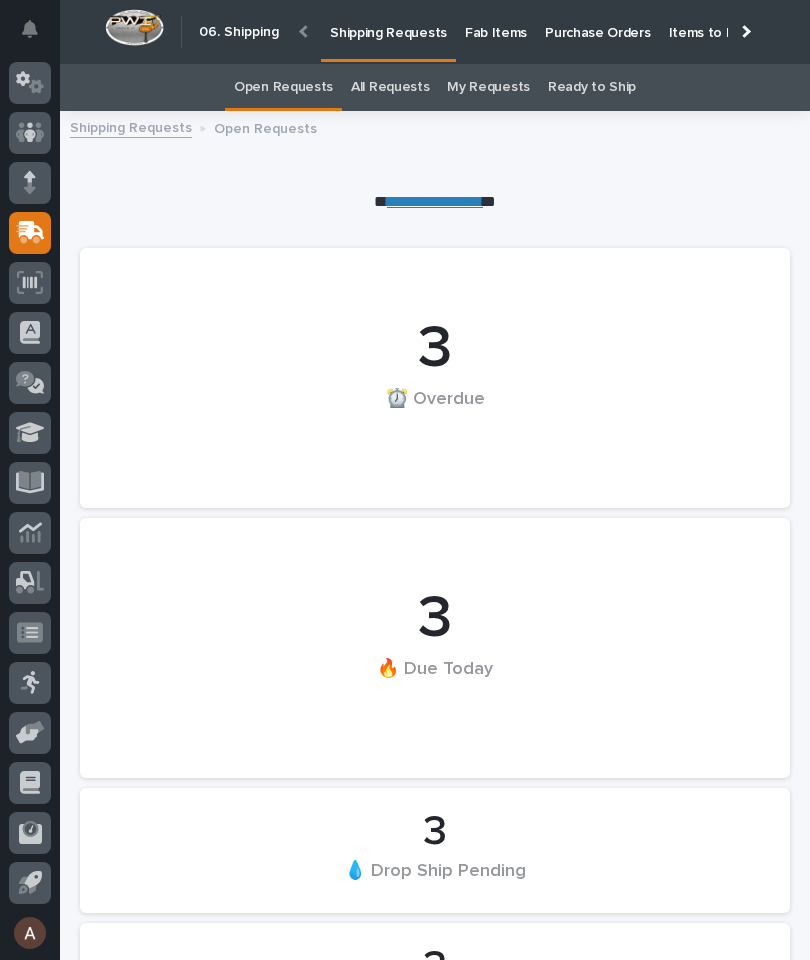 click on "Fab Items" at bounding box center [496, 21] 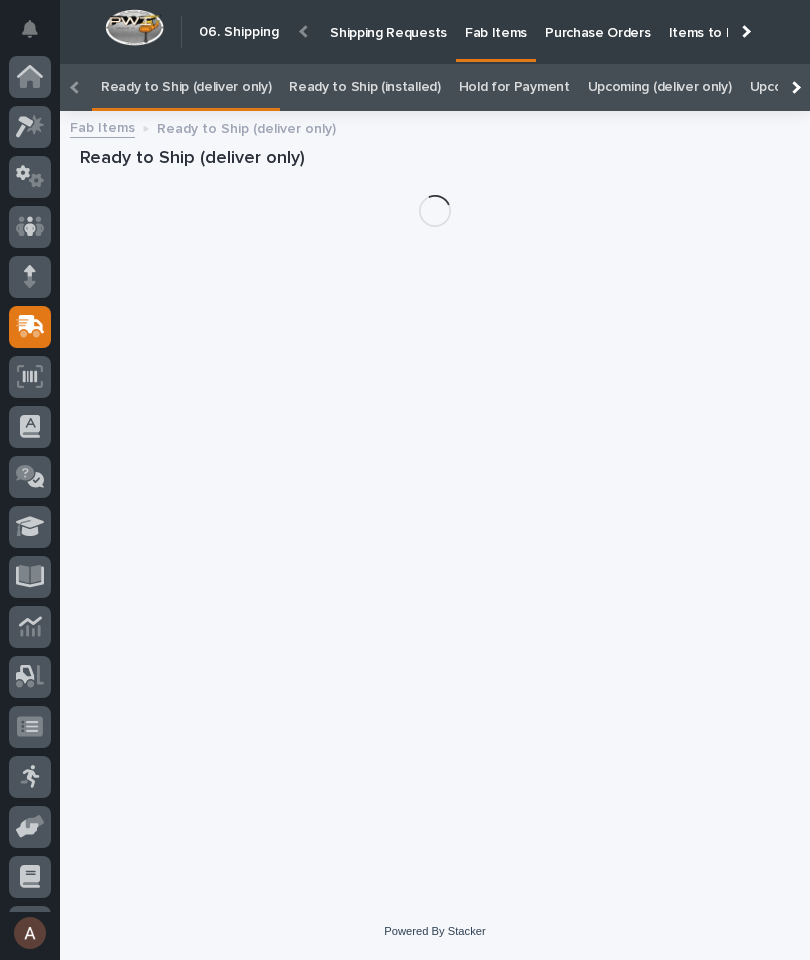 scroll, scrollTop: 22, scrollLeft: 0, axis: vertical 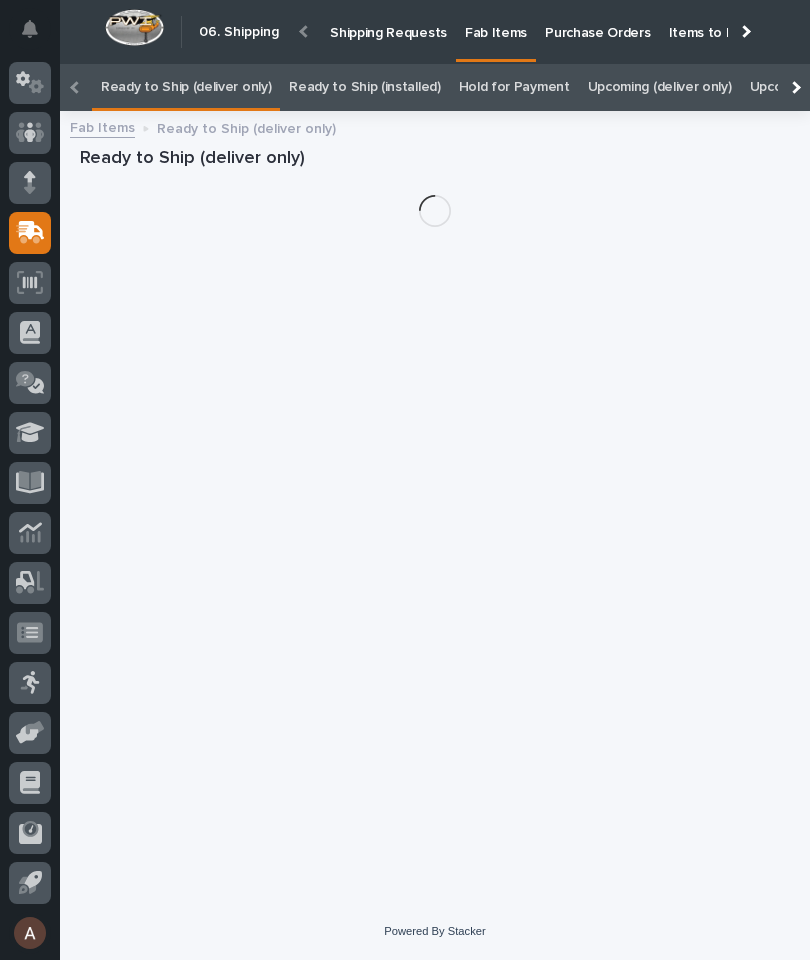 click at bounding box center [794, 87] 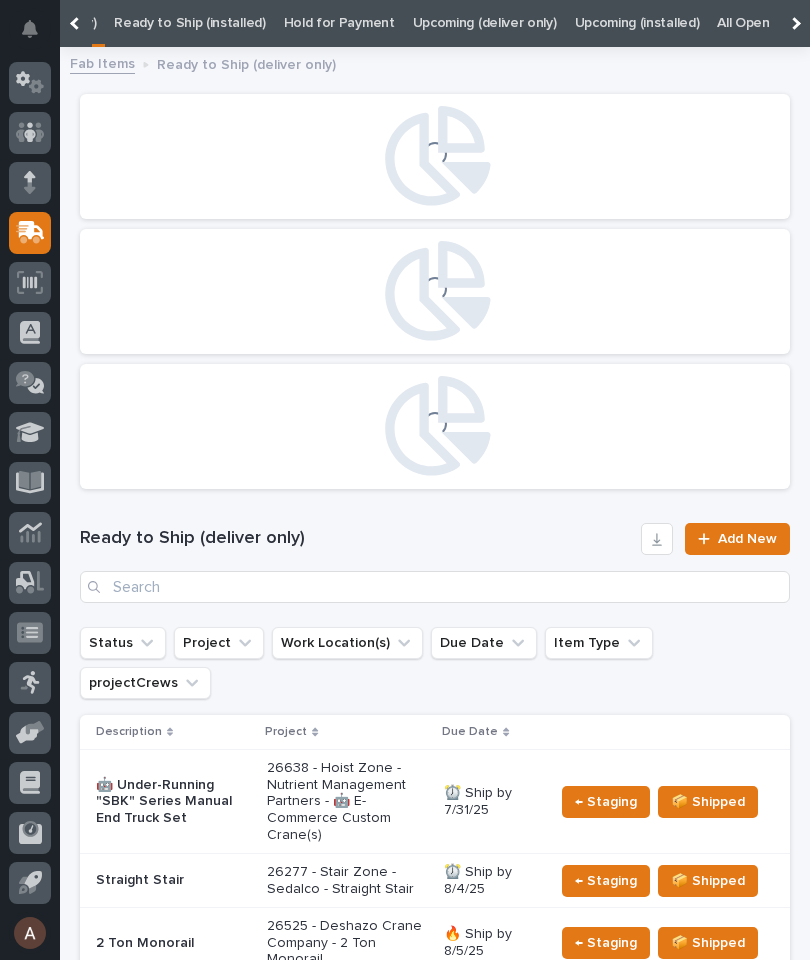 scroll, scrollTop: 0, scrollLeft: 202, axis: horizontal 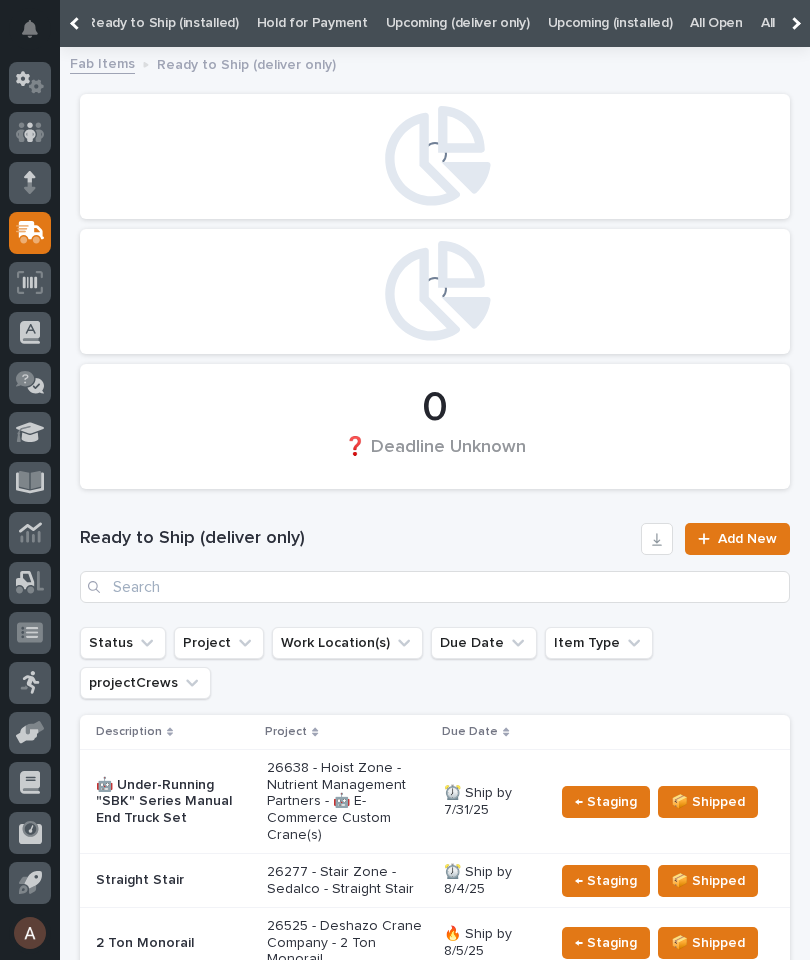 click on "All" at bounding box center (768, 23) 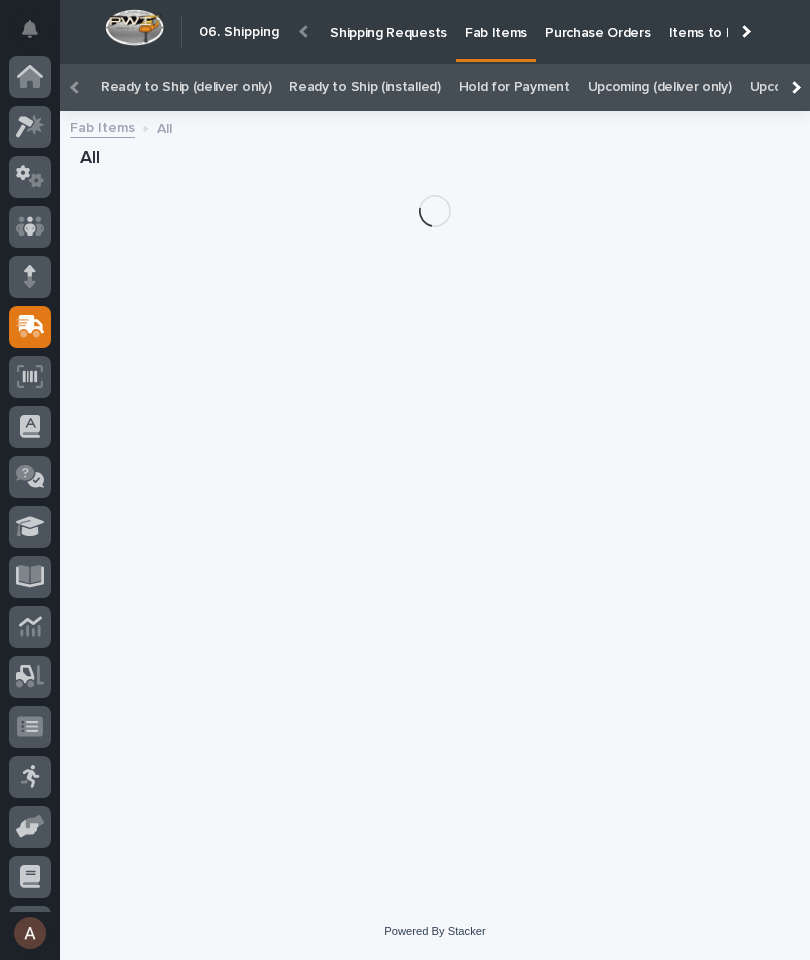 scroll, scrollTop: 94, scrollLeft: 0, axis: vertical 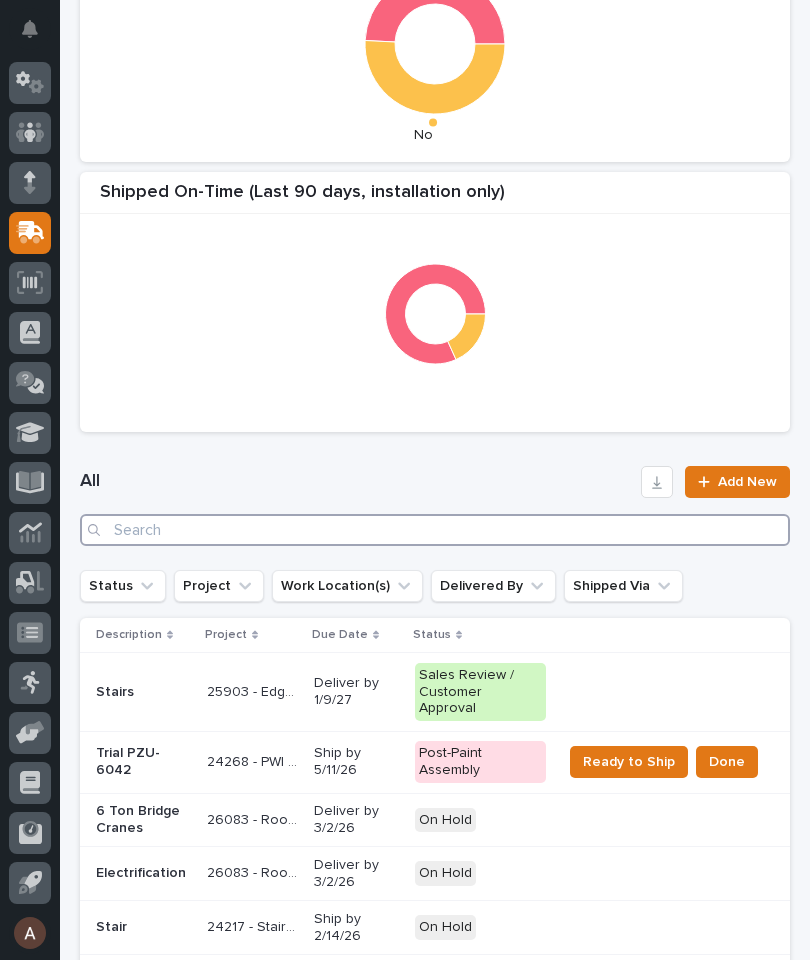 click at bounding box center [435, 530] 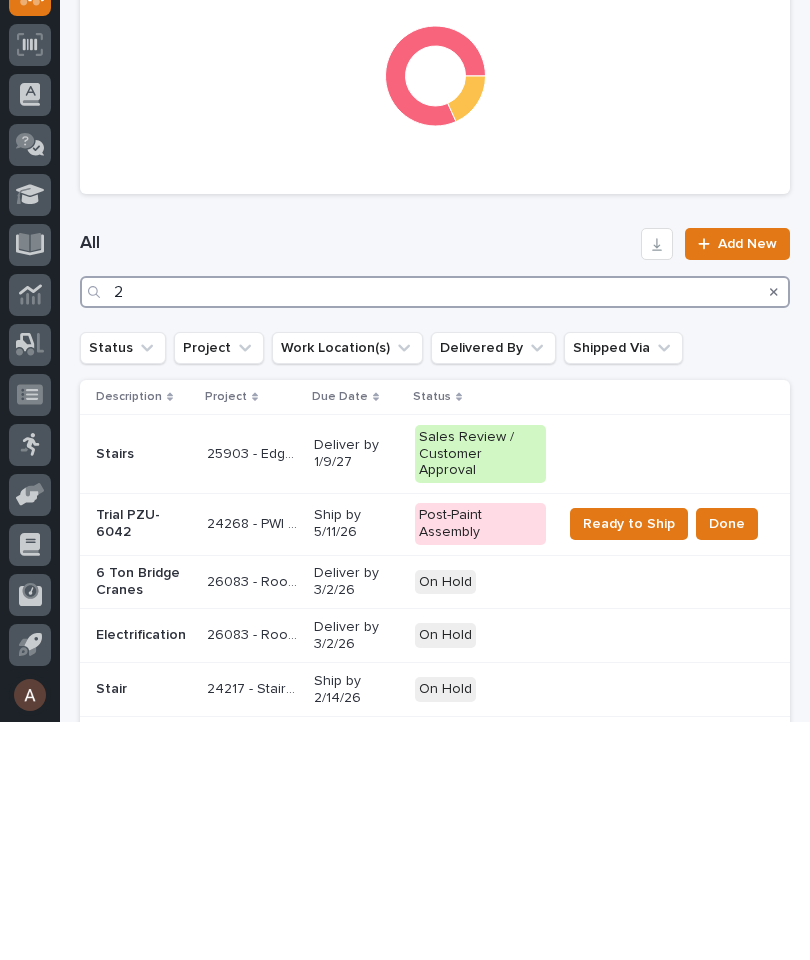 scroll, scrollTop: 0, scrollLeft: 0, axis: both 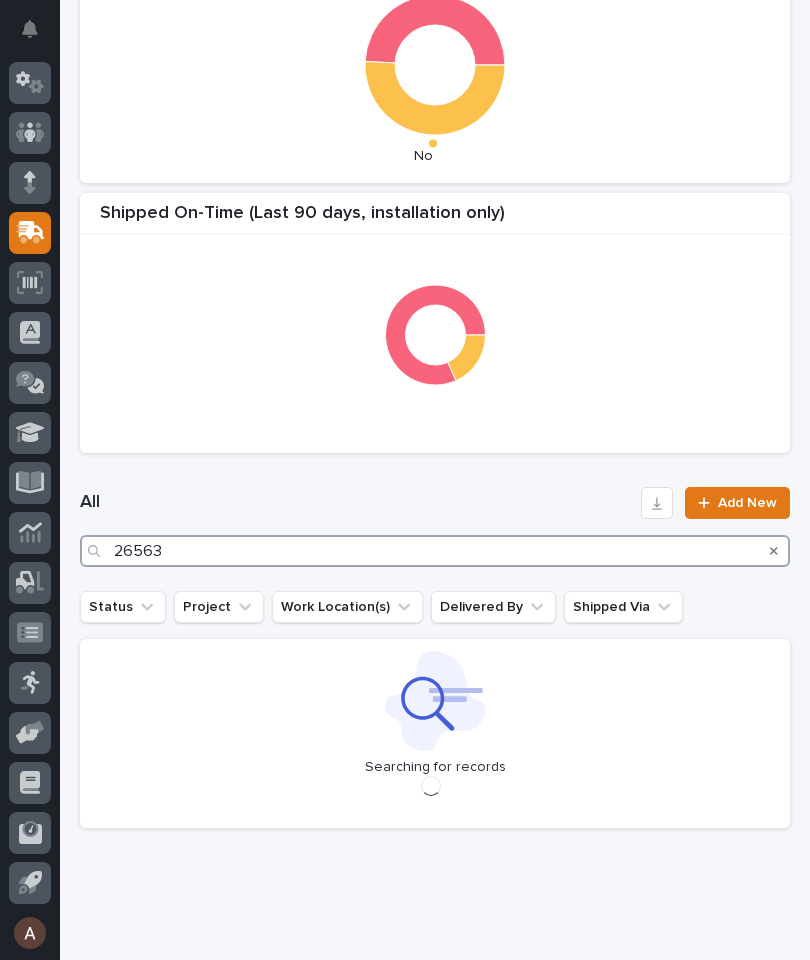type on "26563" 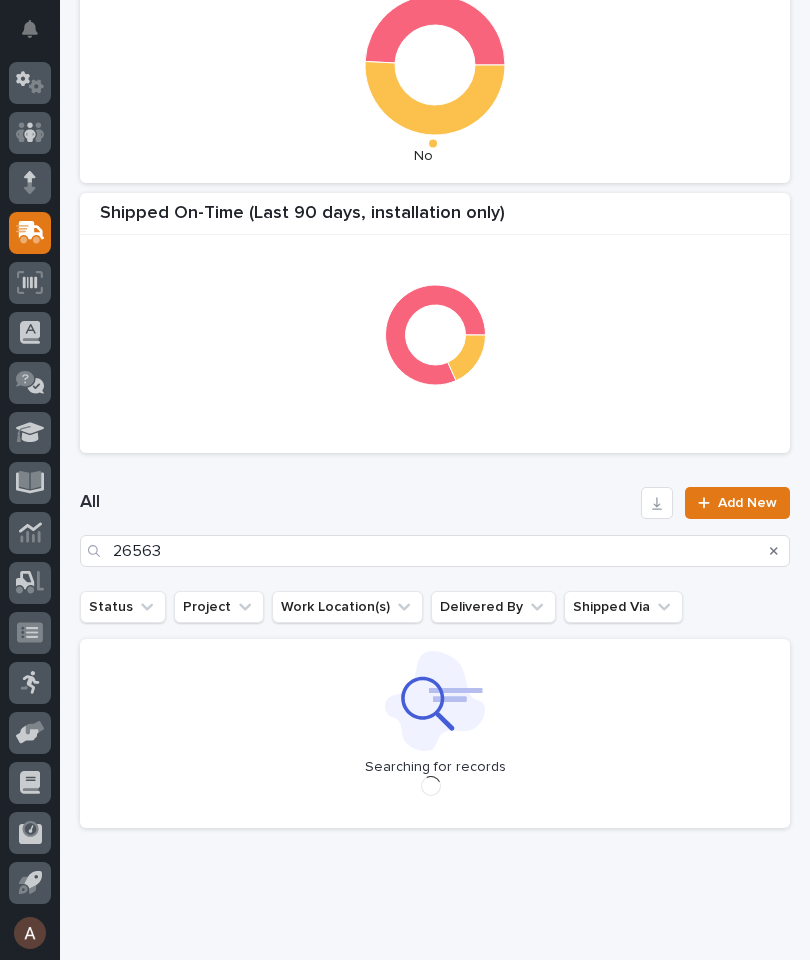 click on "All [NUMBER] Add New" at bounding box center (435, 527) 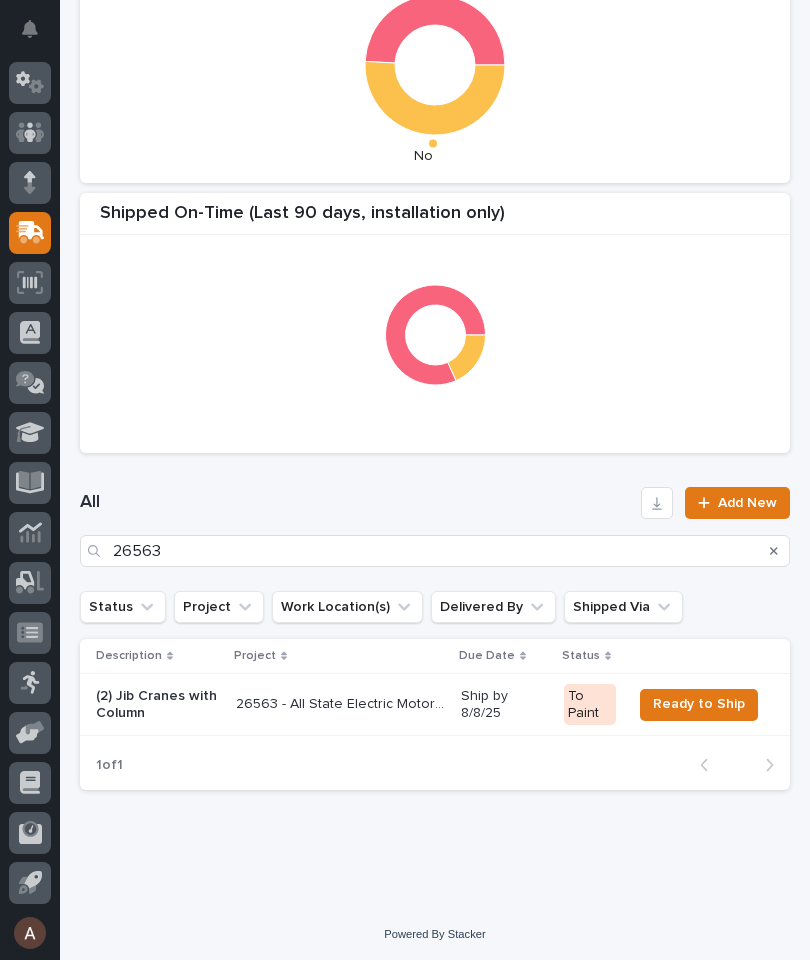 click on "(2) Jib Cranes with Column" at bounding box center (158, 705) 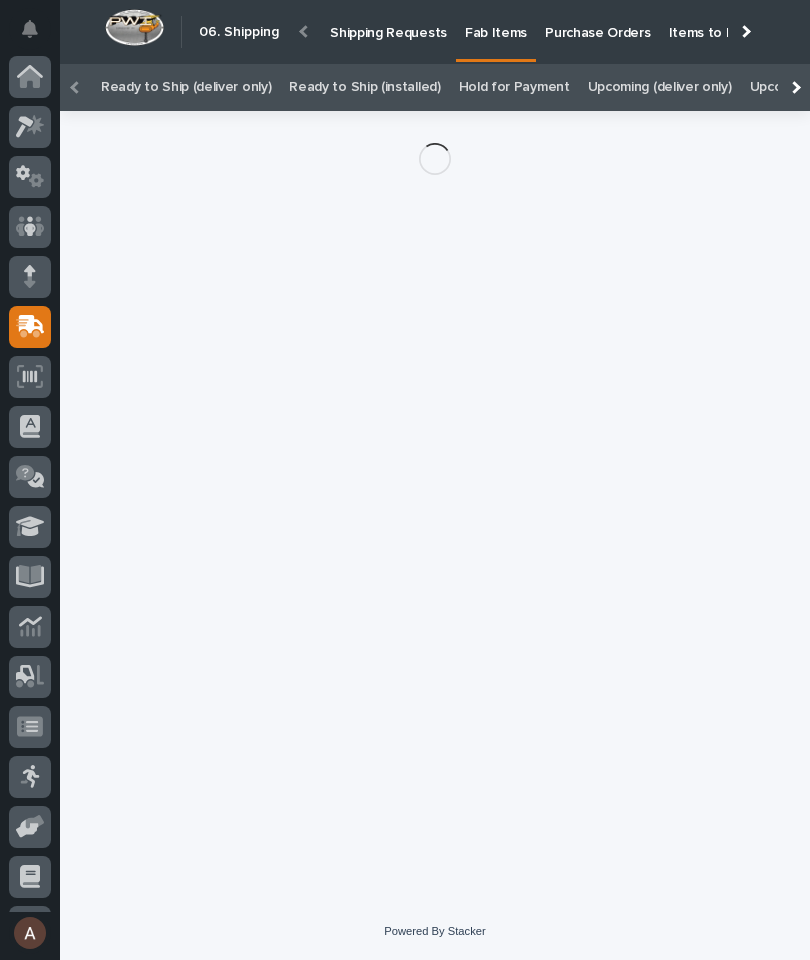 scroll, scrollTop: 94, scrollLeft: 0, axis: vertical 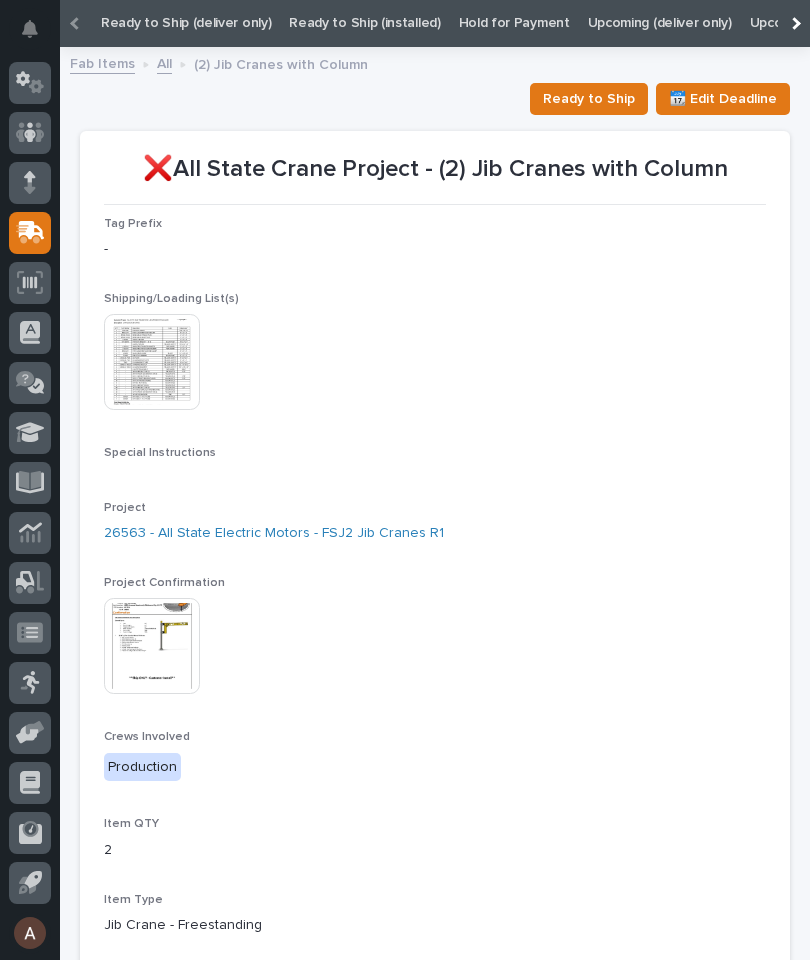 click at bounding box center [152, 646] 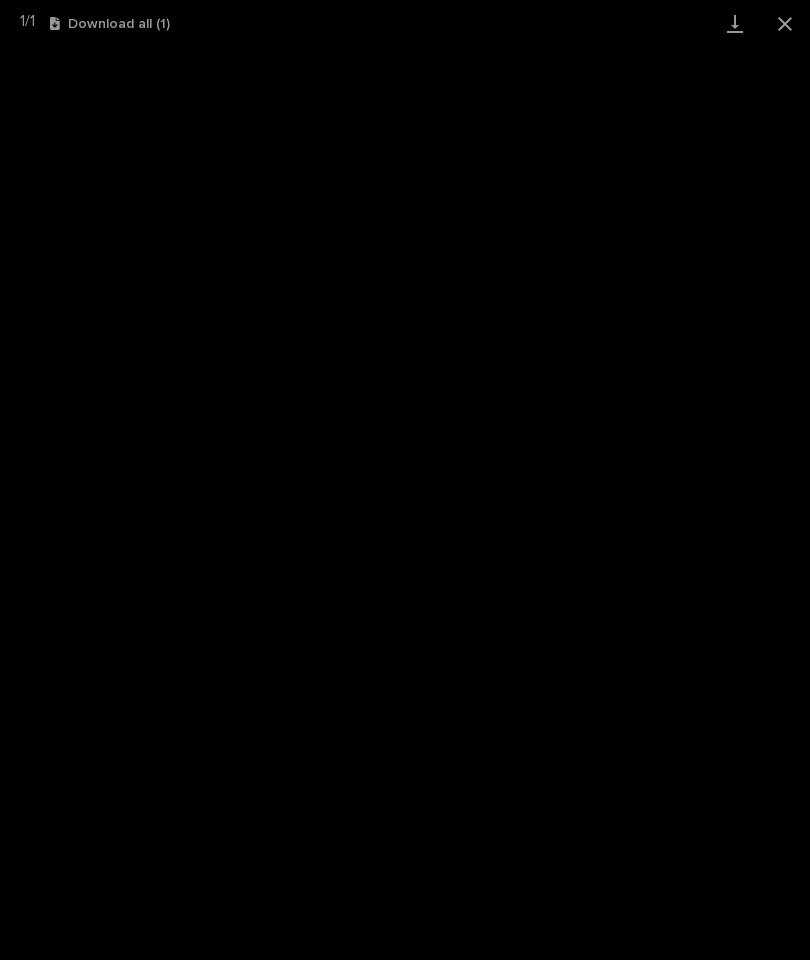 click at bounding box center [735, 23] 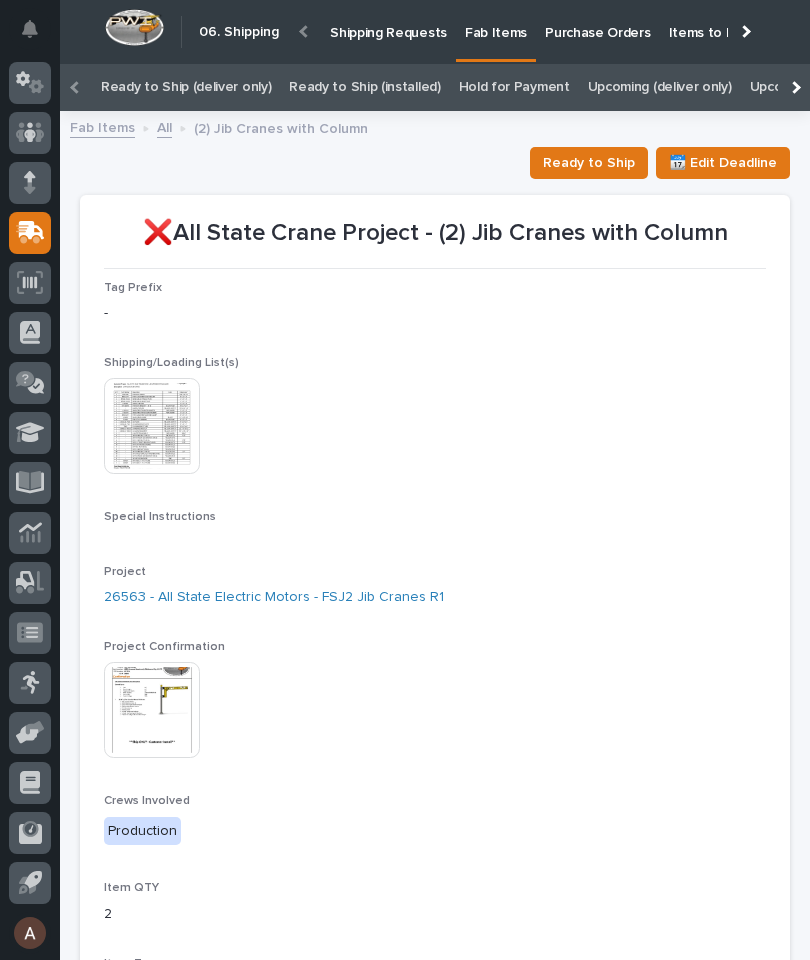 scroll, scrollTop: 0, scrollLeft: 0, axis: both 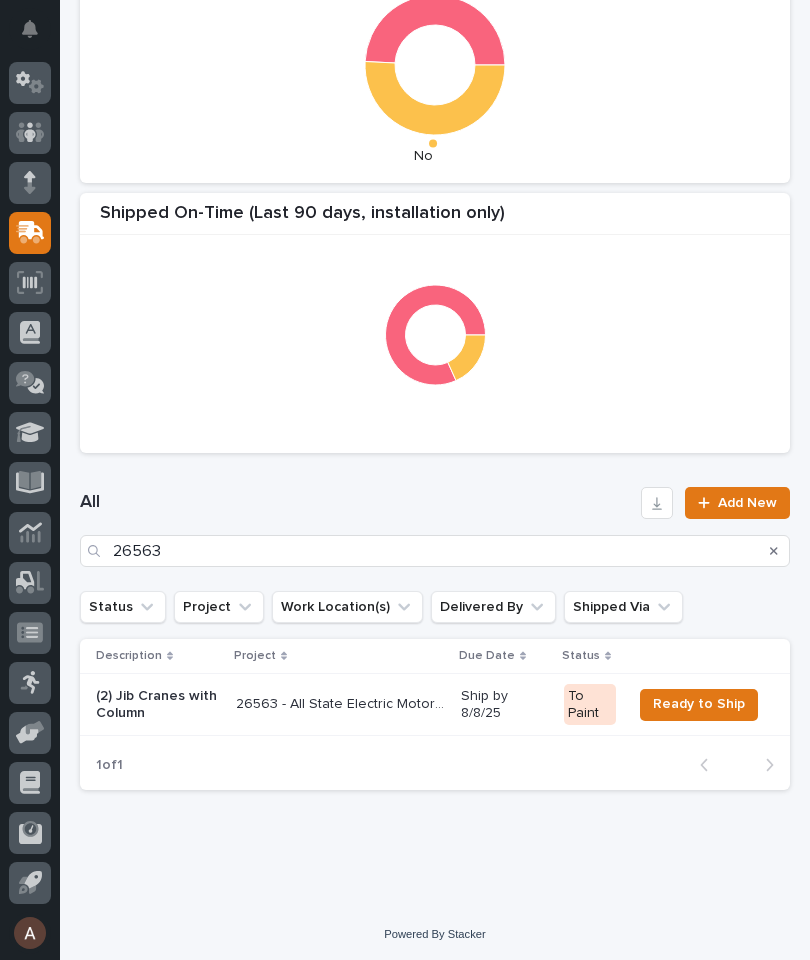 click at bounding box center (774, 551) 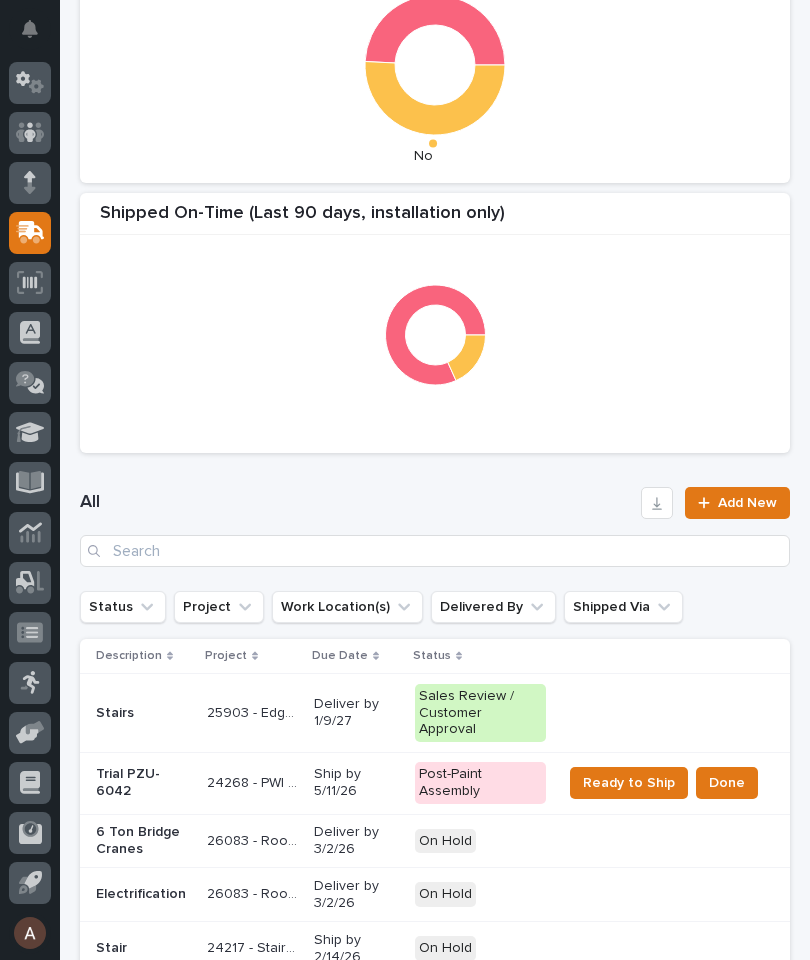 scroll, scrollTop: 0, scrollLeft: 0, axis: both 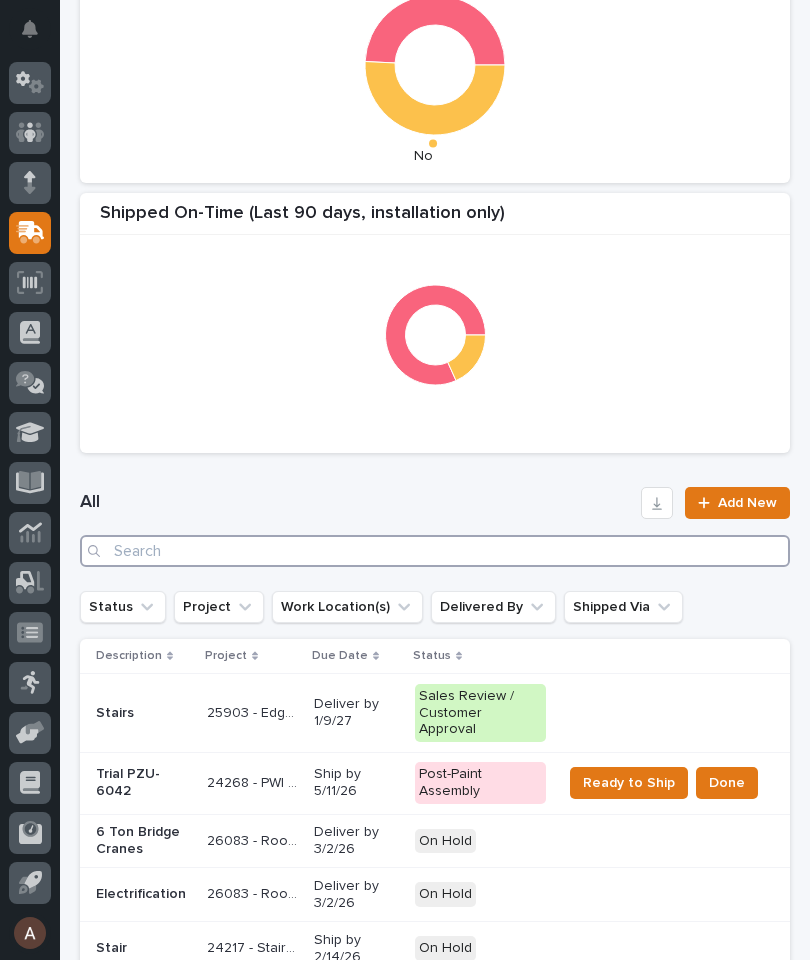 click at bounding box center (435, 551) 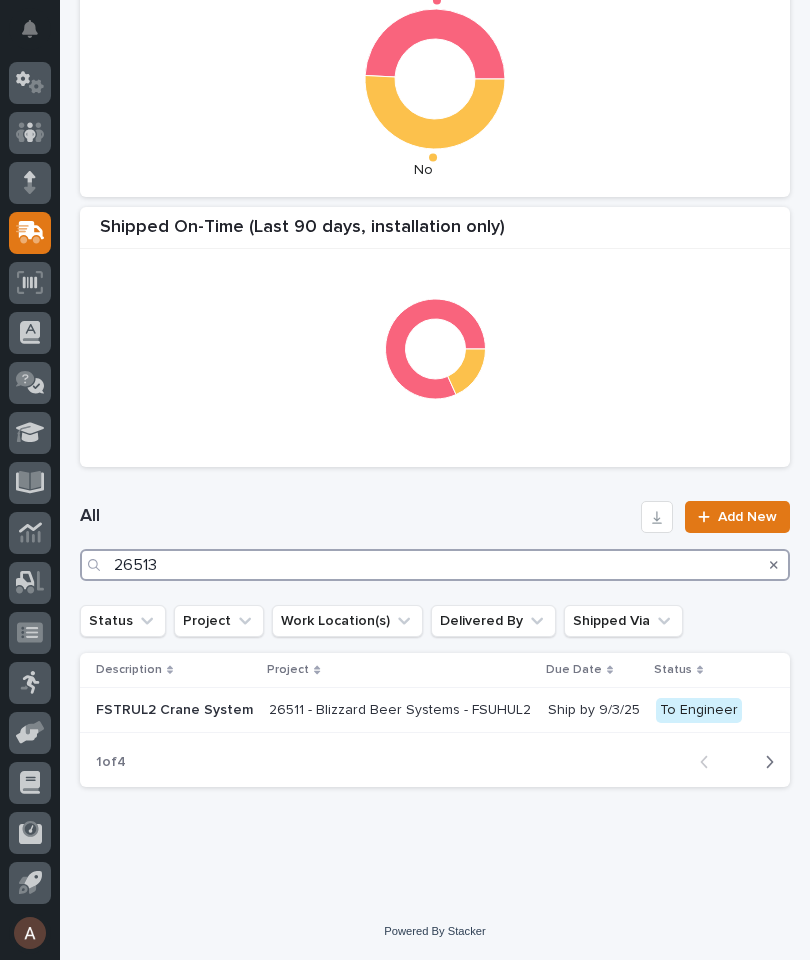 scroll, scrollTop: 489, scrollLeft: 0, axis: vertical 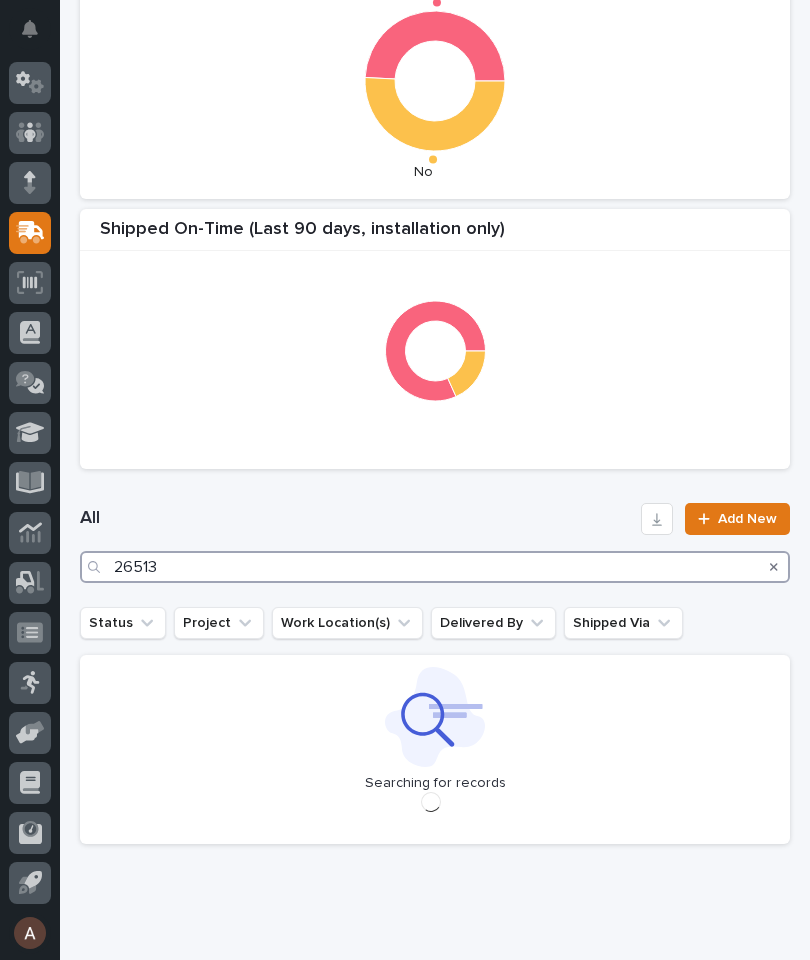 type on "26513" 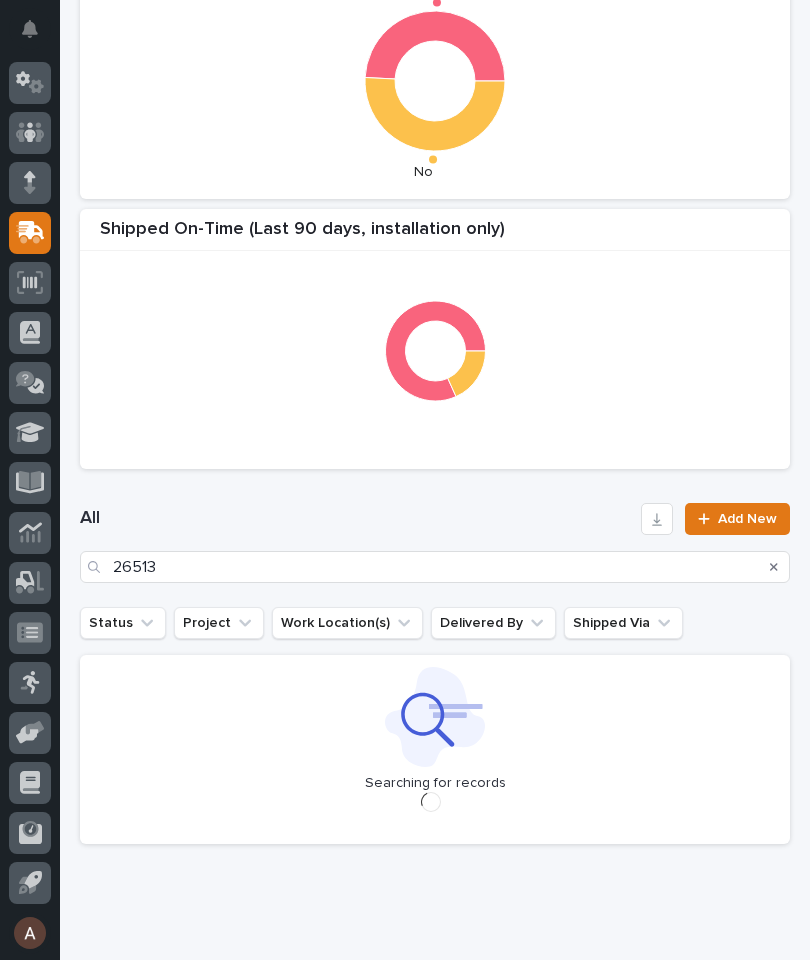 click on "All 26513 Add New" at bounding box center [435, 543] 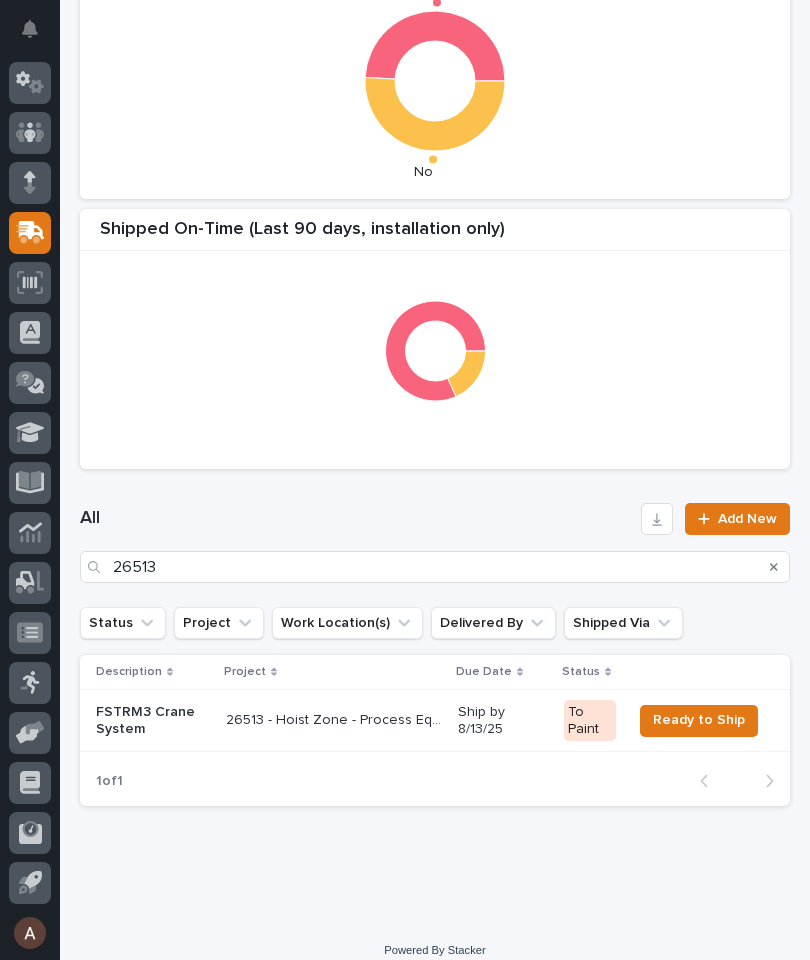 click on "FSTRM3 Crane System" at bounding box center (153, 721) 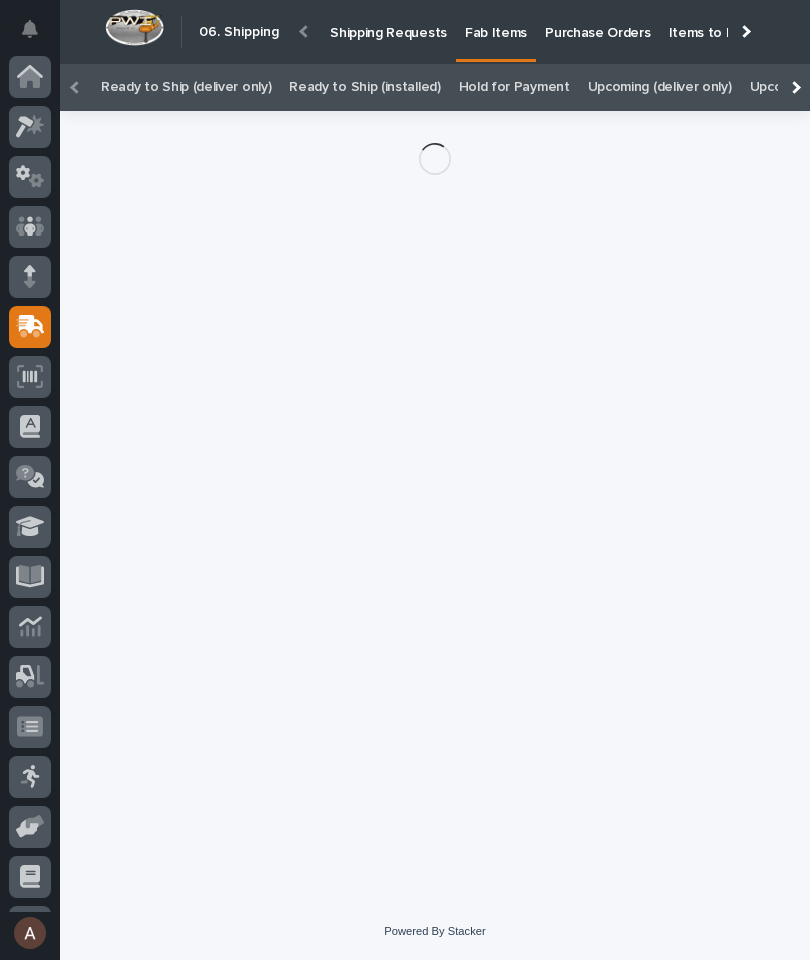 scroll, scrollTop: 0, scrollLeft: -198, axis: horizontal 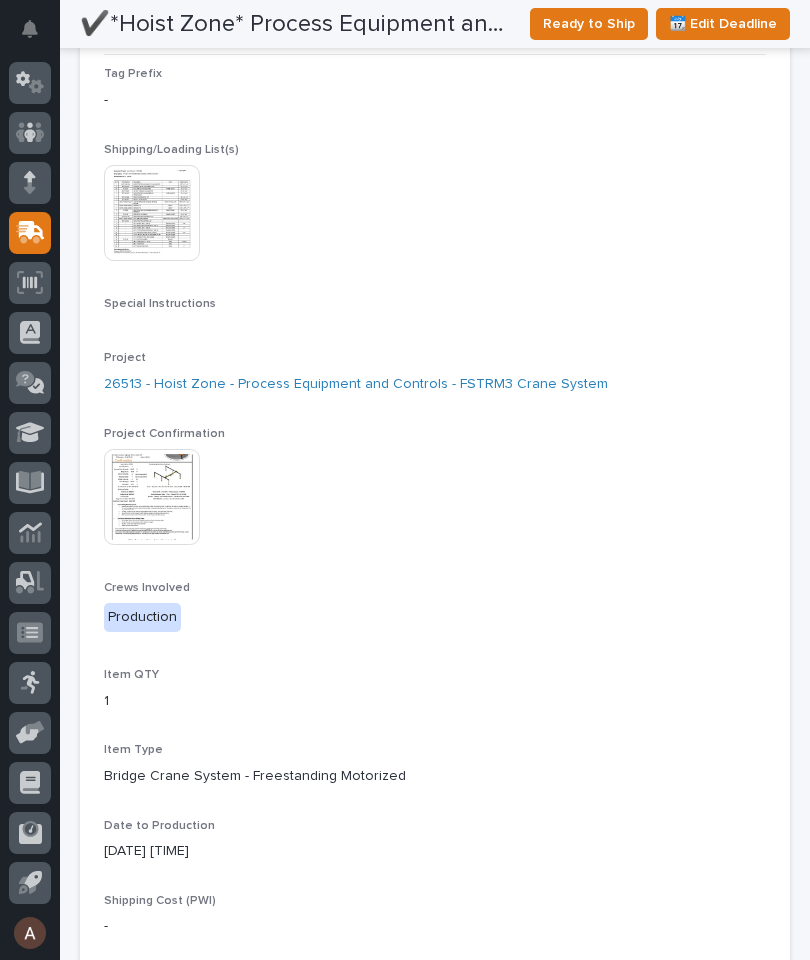 click at bounding box center [152, 497] 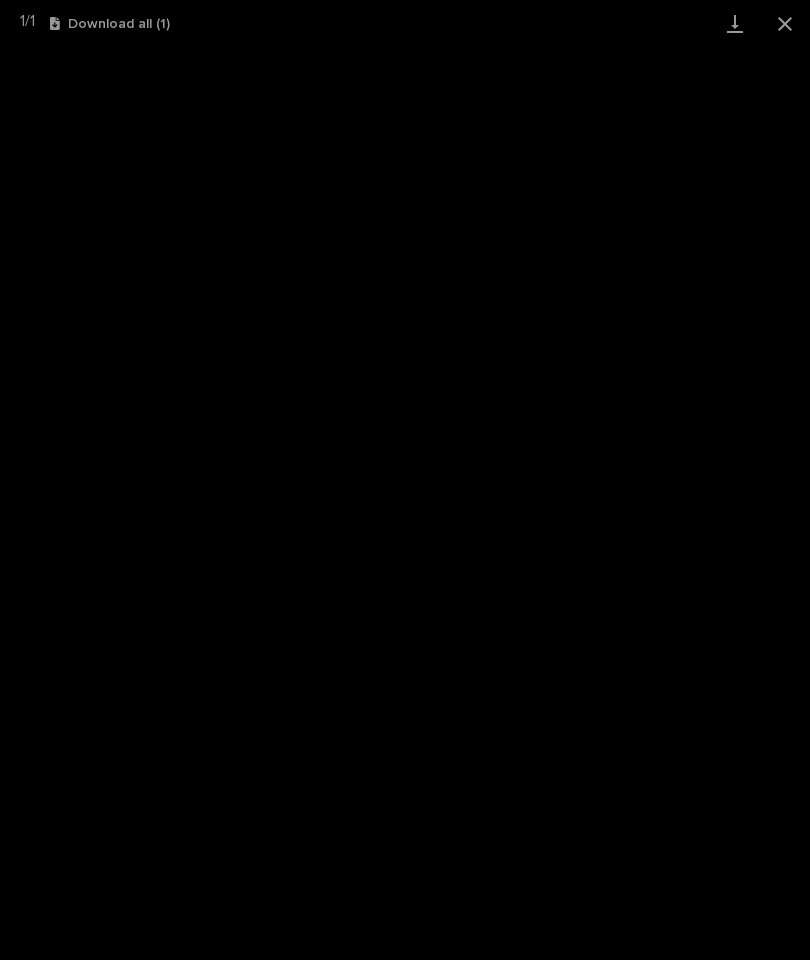 click at bounding box center (735, 23) 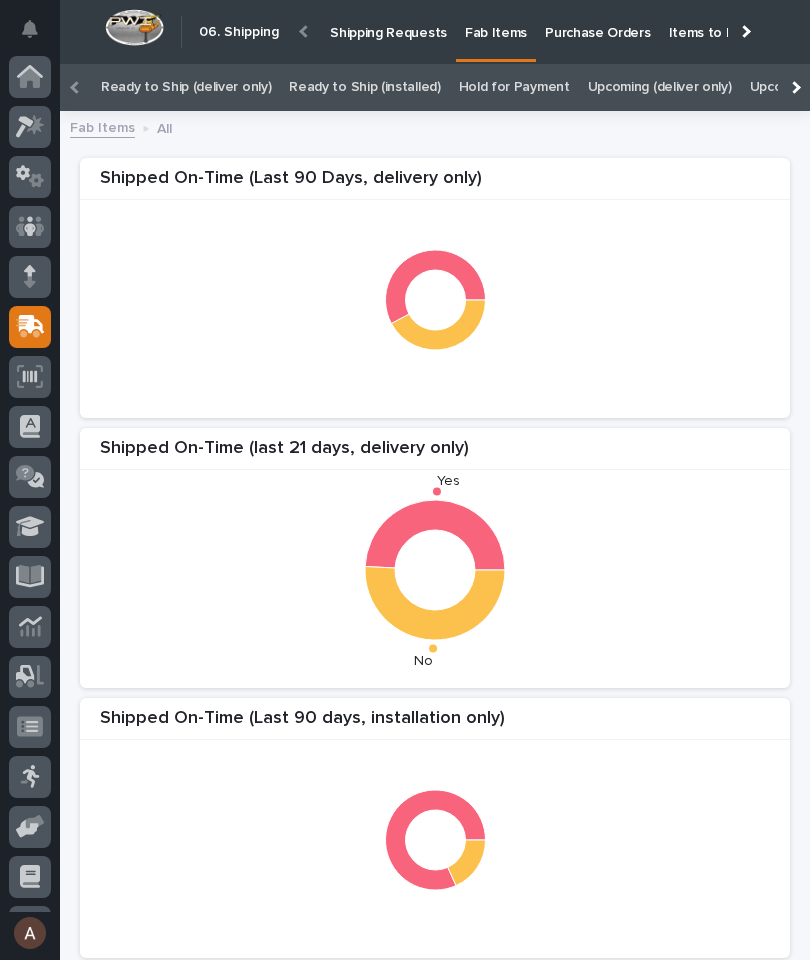 scroll, scrollTop: 94, scrollLeft: 0, axis: vertical 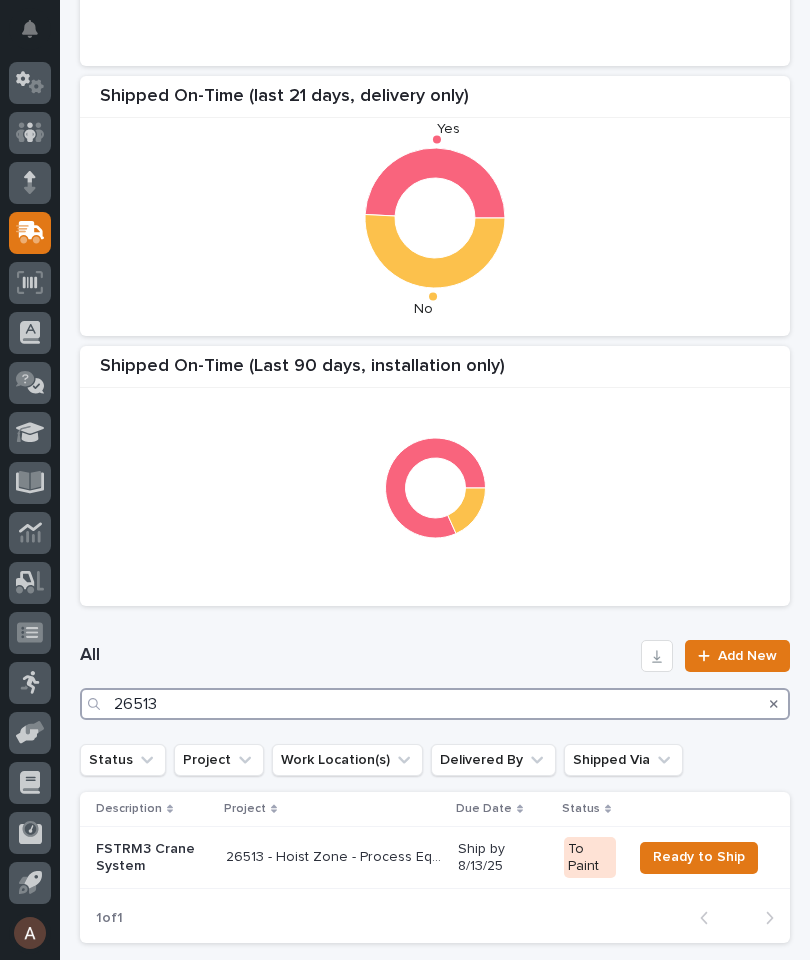 click on "26513" at bounding box center (435, 704) 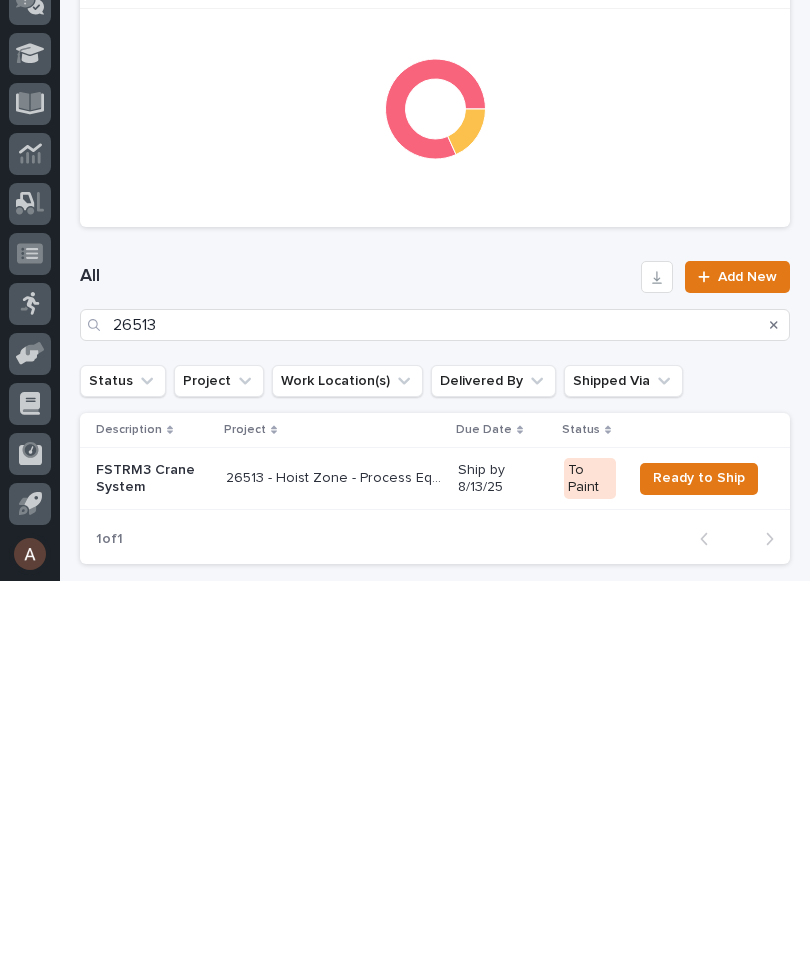 click 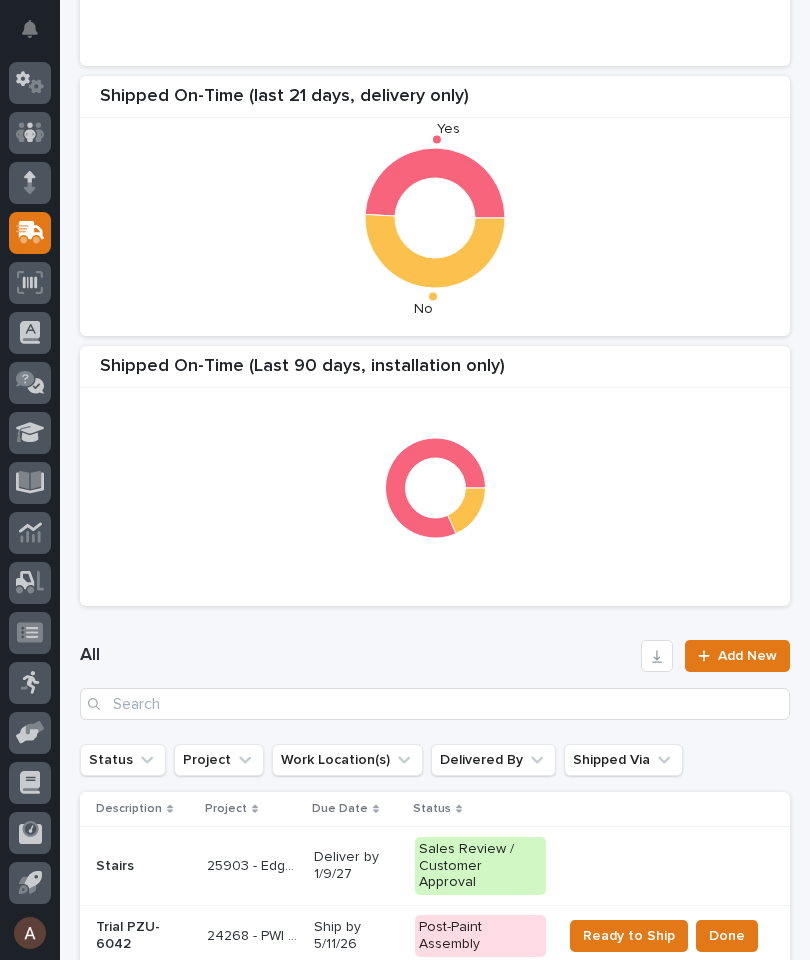 scroll, scrollTop: 0, scrollLeft: 0, axis: both 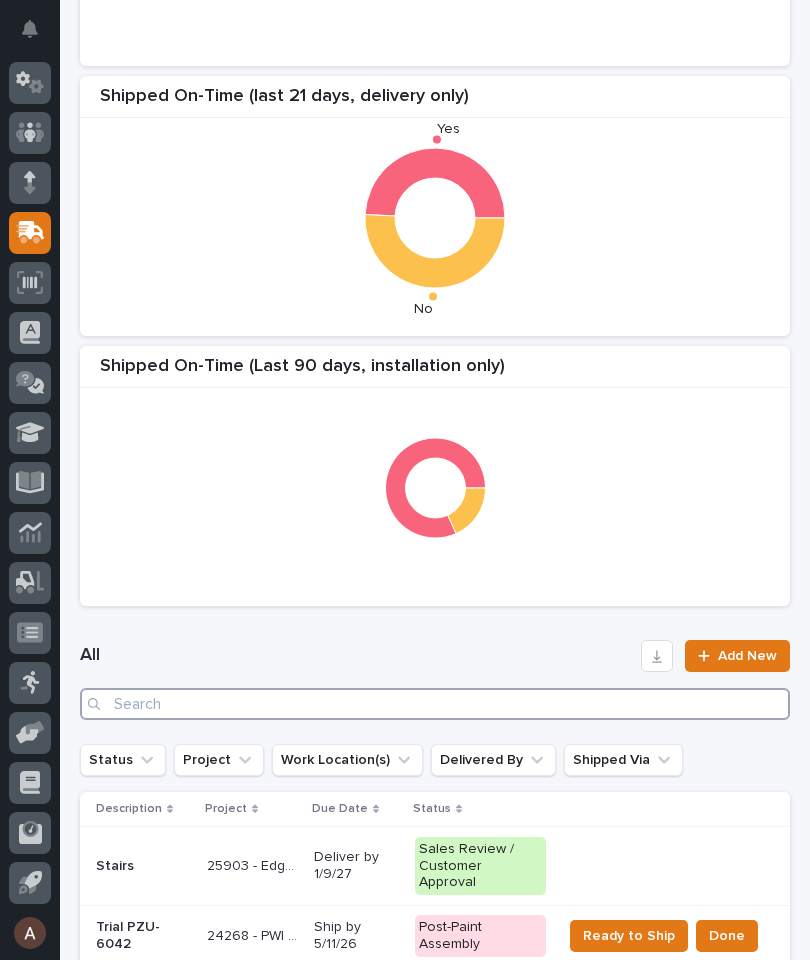 click at bounding box center (435, 704) 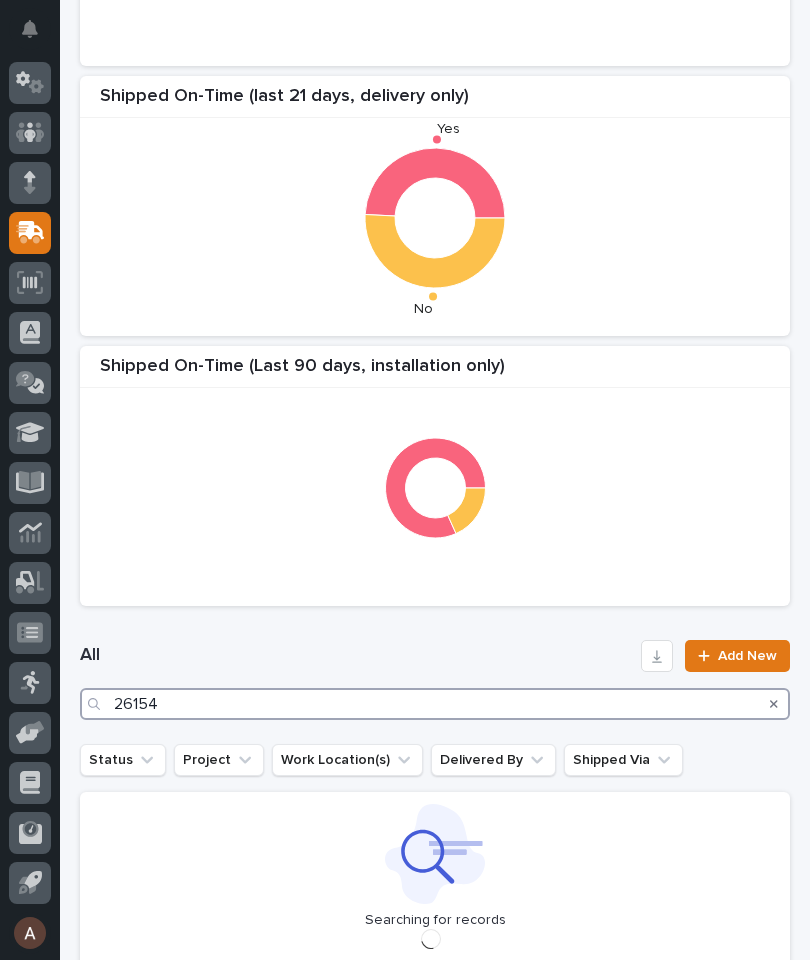 type on "26154" 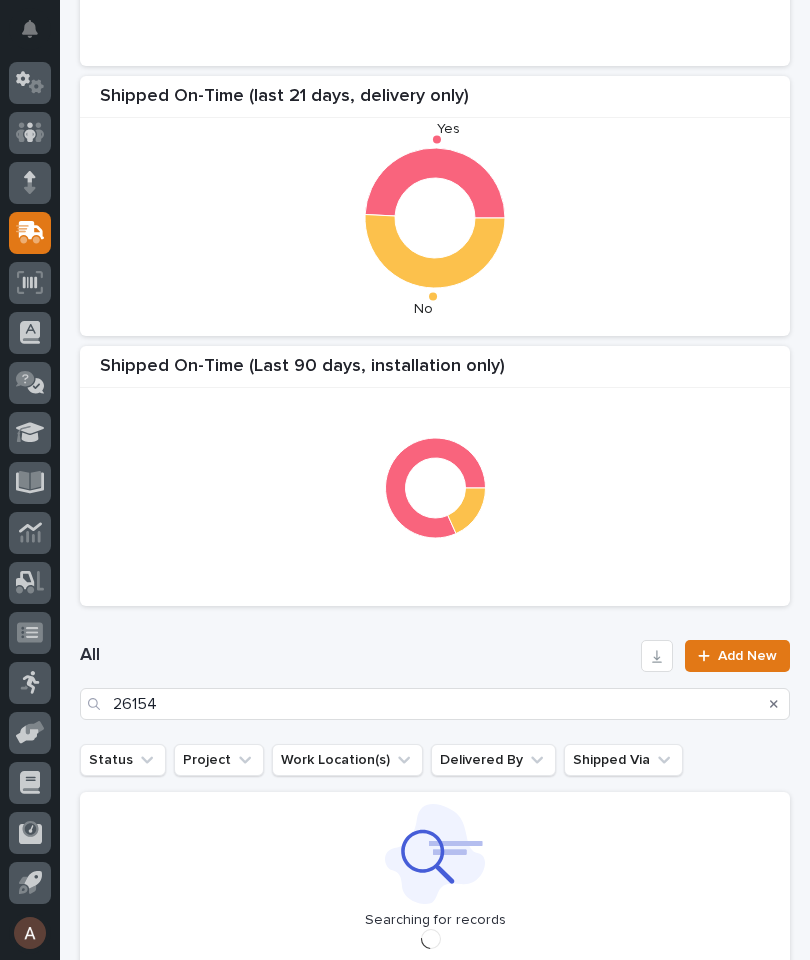 click on "Shipped On-Time (Last 90 days, installation only)" at bounding box center (435, 476) 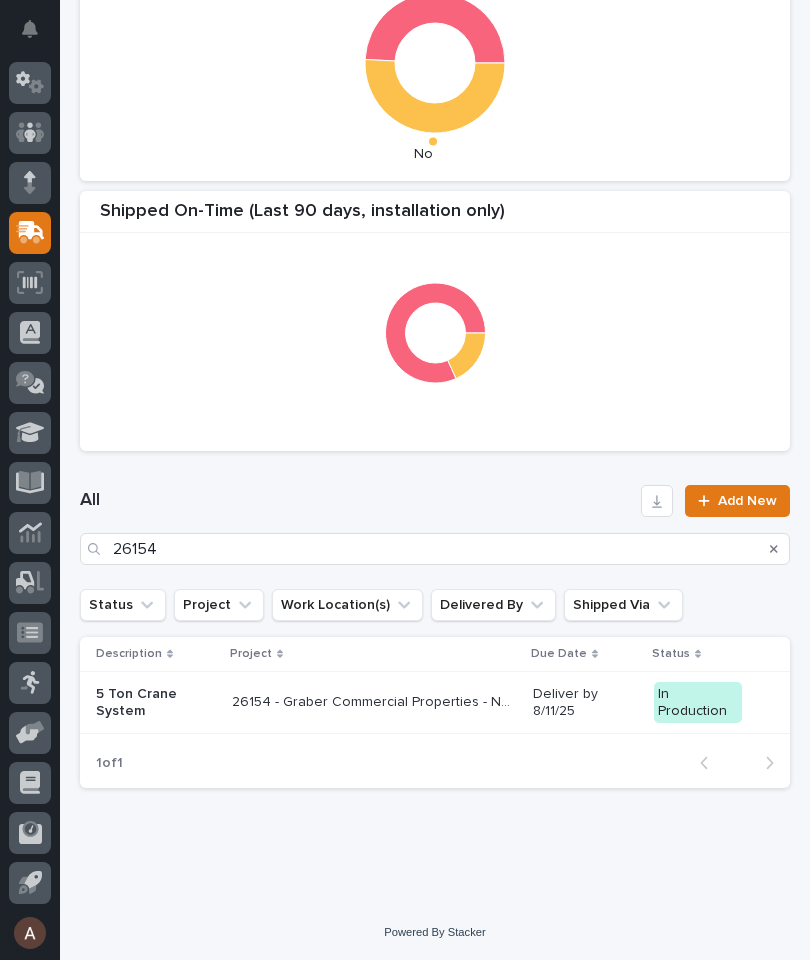 scroll, scrollTop: 505, scrollLeft: 0, axis: vertical 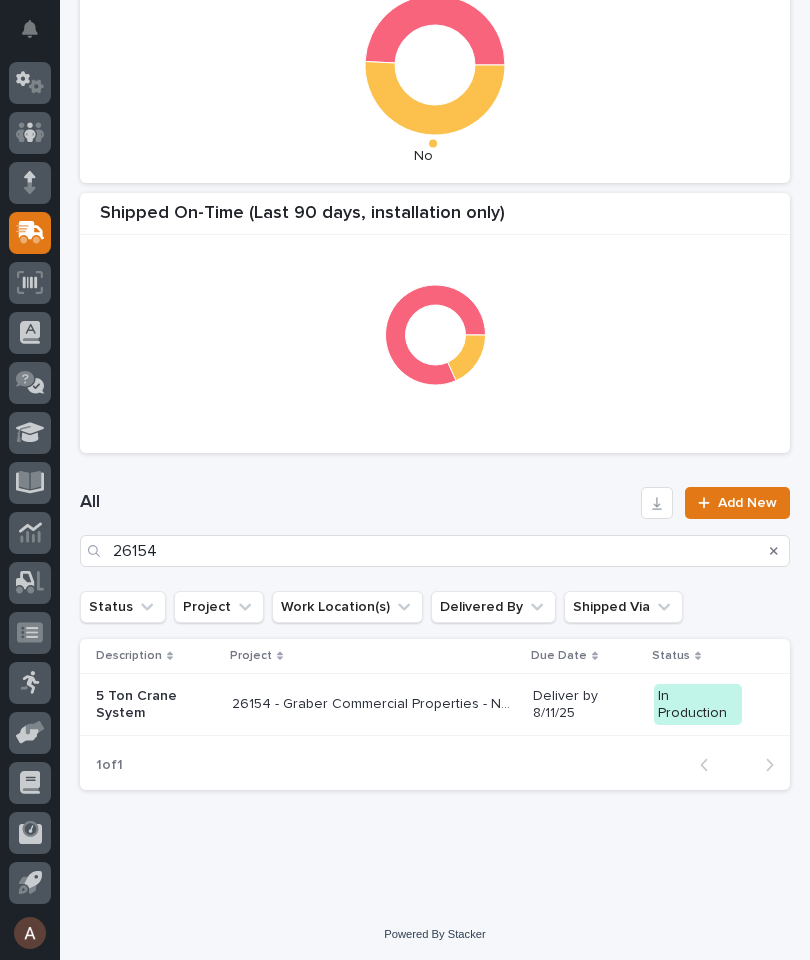 click on "5 Ton Crane System" at bounding box center (156, 705) 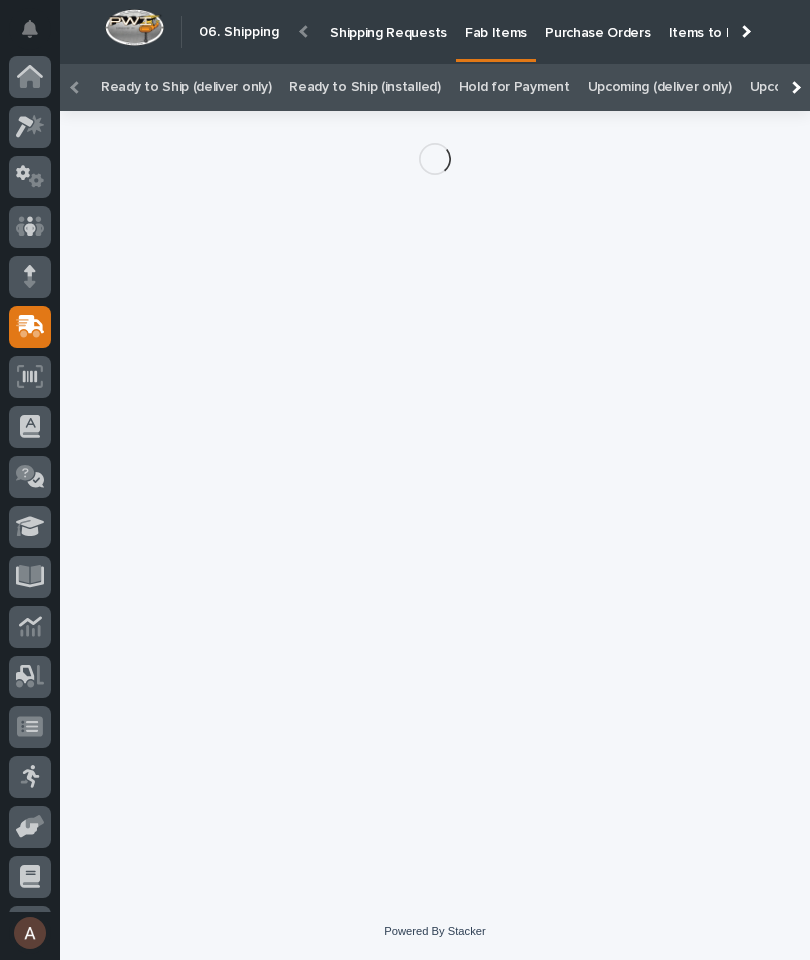 scroll, scrollTop: 23, scrollLeft: 0, axis: vertical 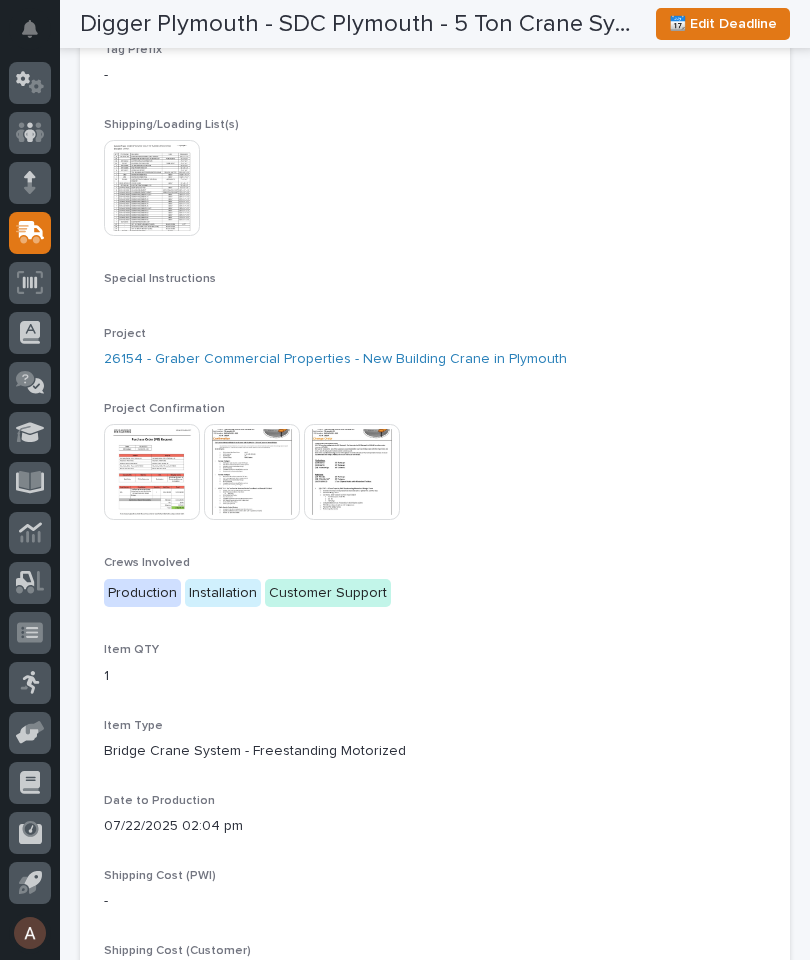 click at bounding box center [152, 472] 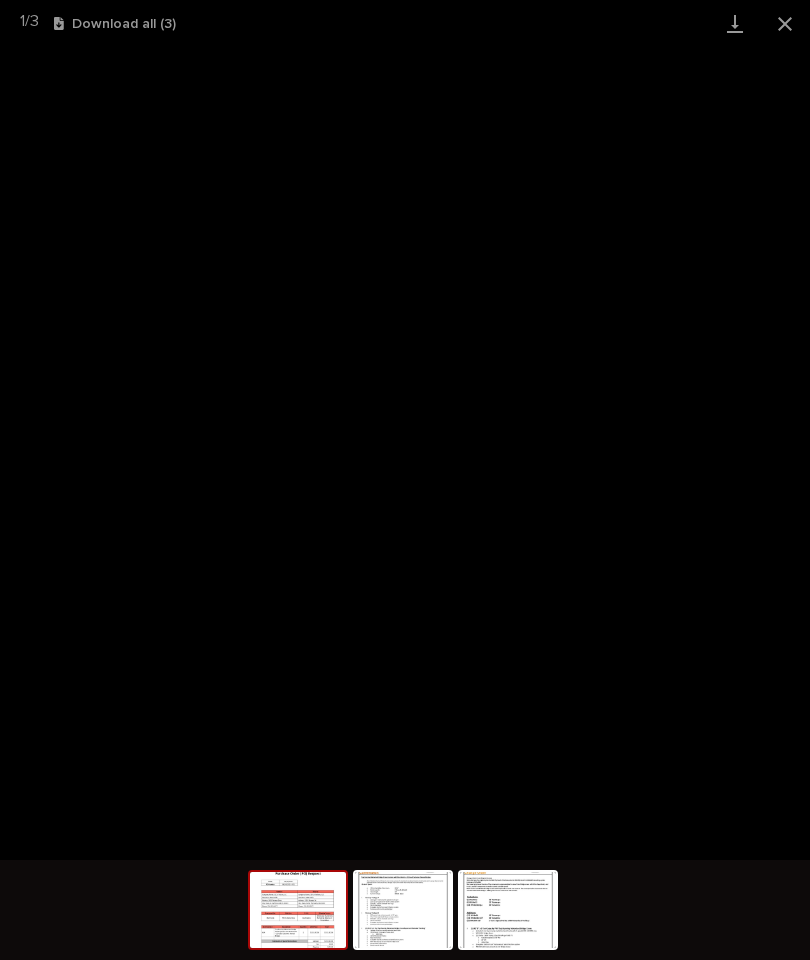 click at bounding box center [735, 23] 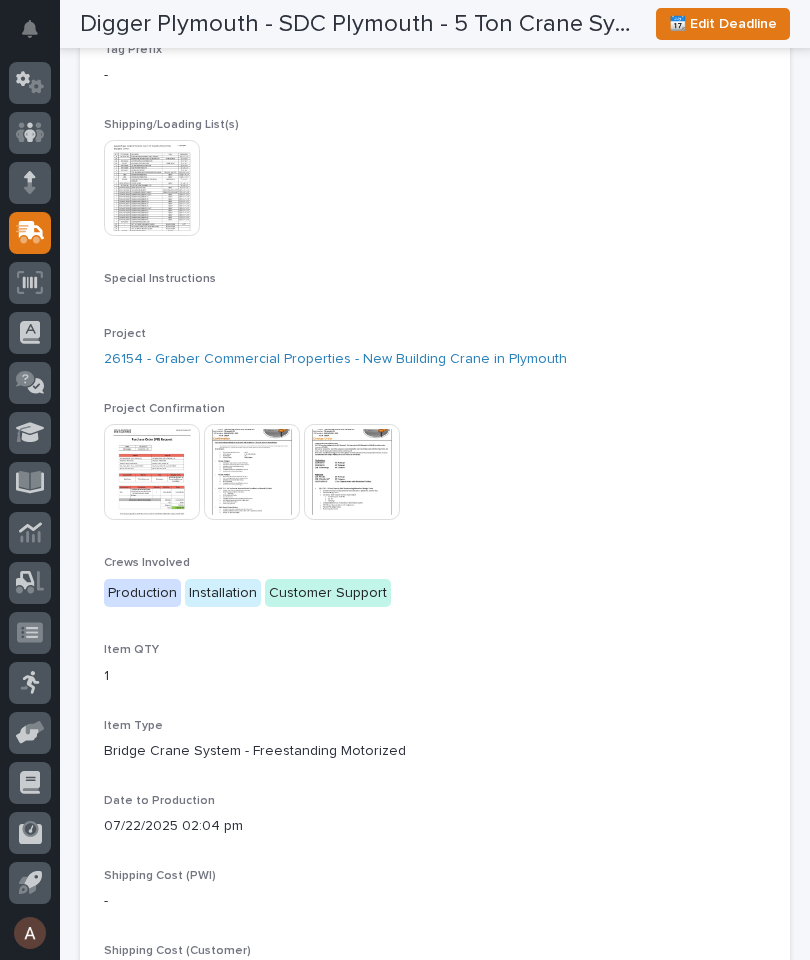 click at bounding box center [252, 472] 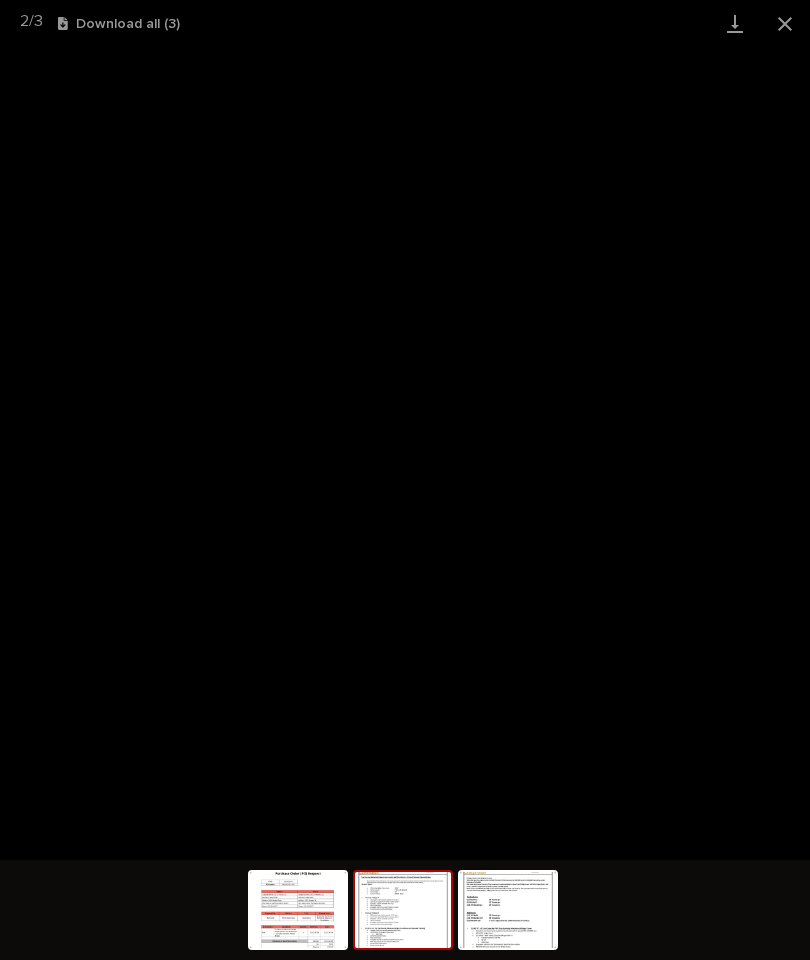 click at bounding box center [735, 23] 